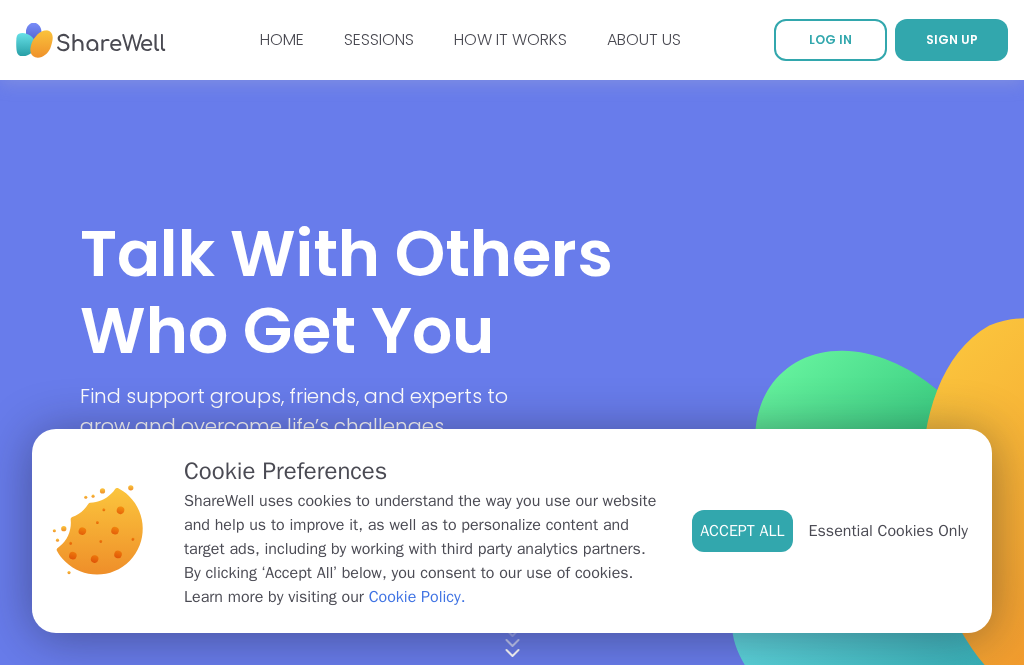 scroll, scrollTop: 0, scrollLeft: 0, axis: both 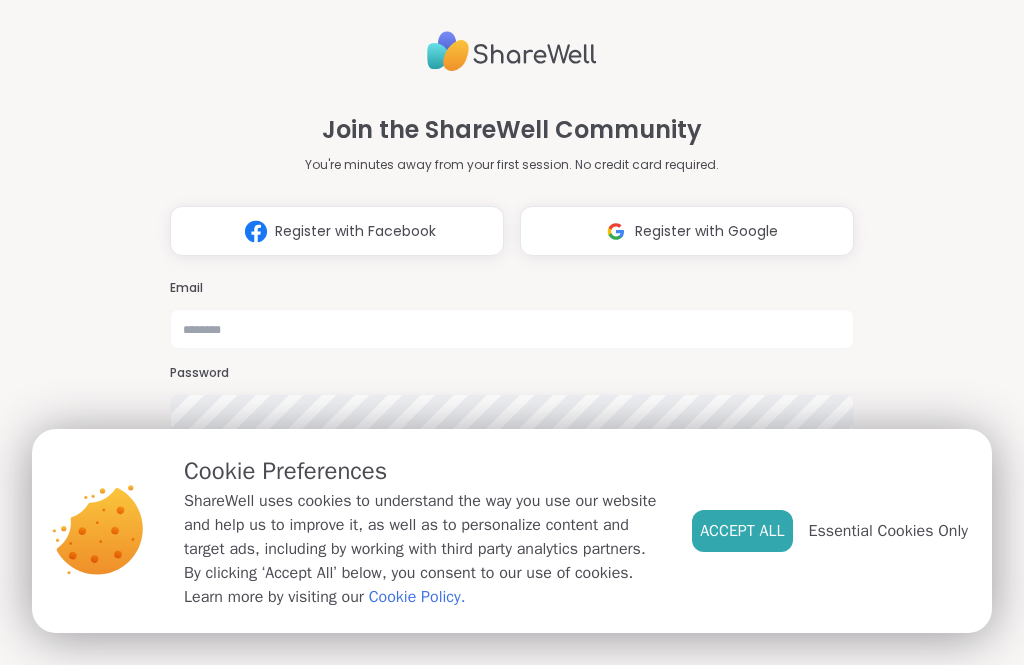 click on "Email" at bounding box center [512, 288] 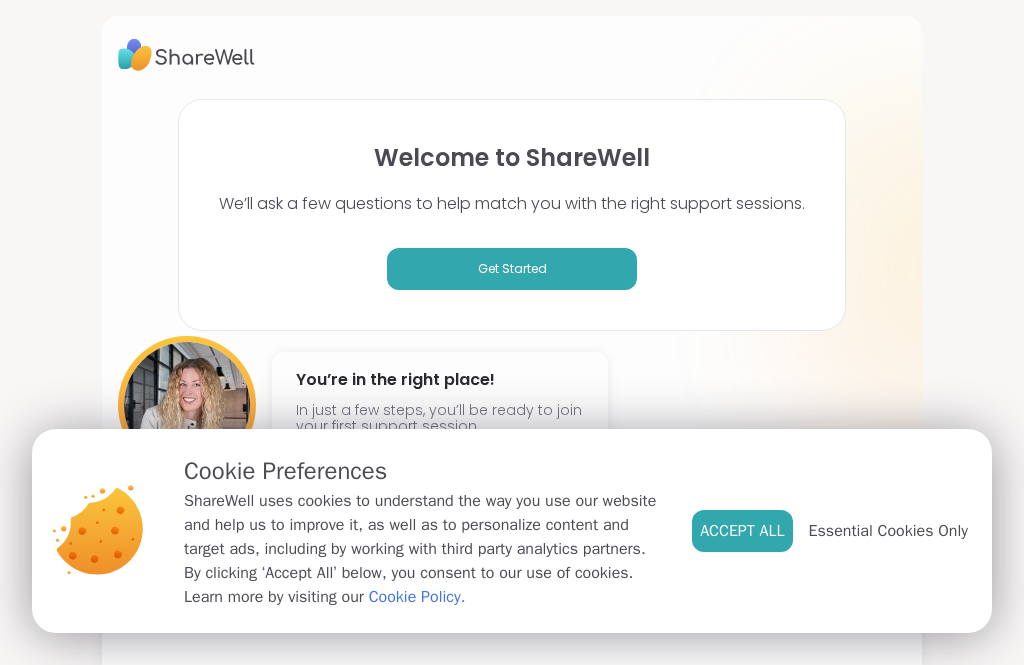 click on "Accept All" at bounding box center [742, 531] 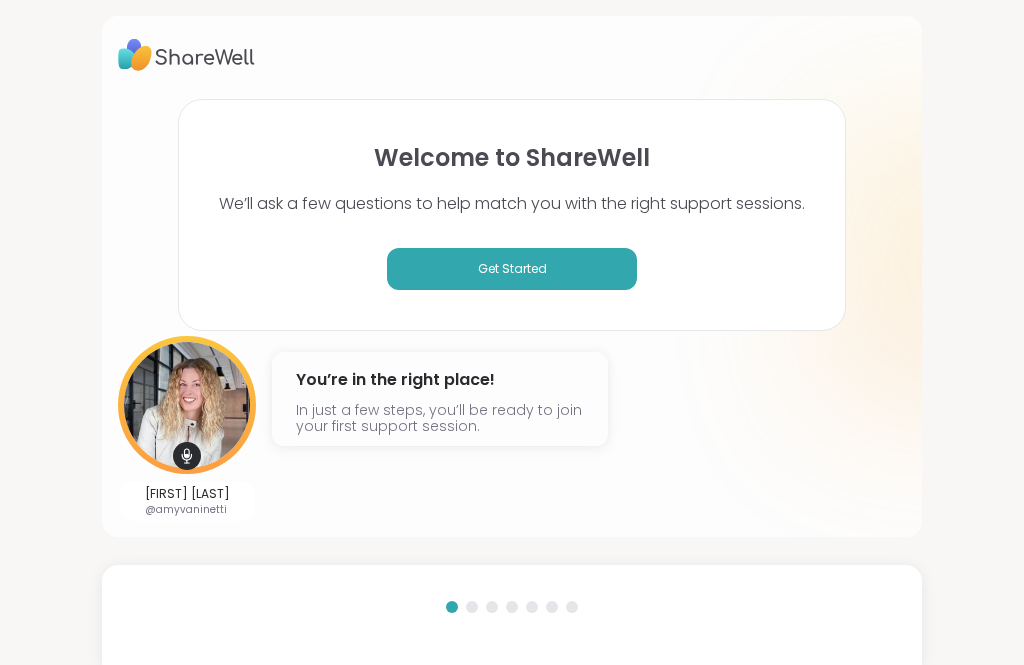 click on "Get Started" at bounding box center [512, 269] 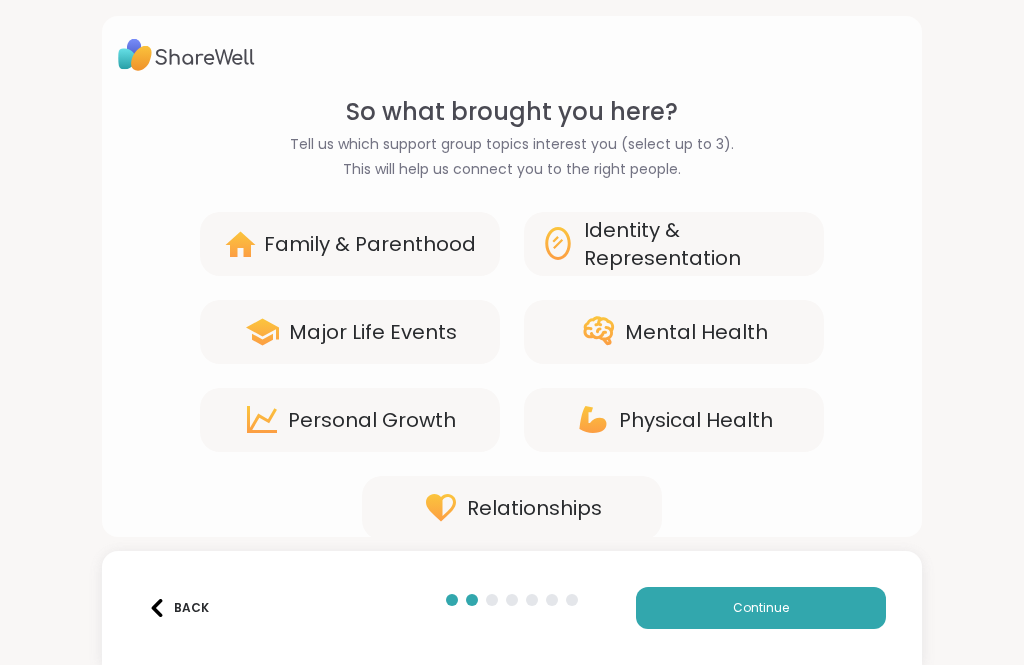 click on "Mental Health" at bounding box center (696, 332) 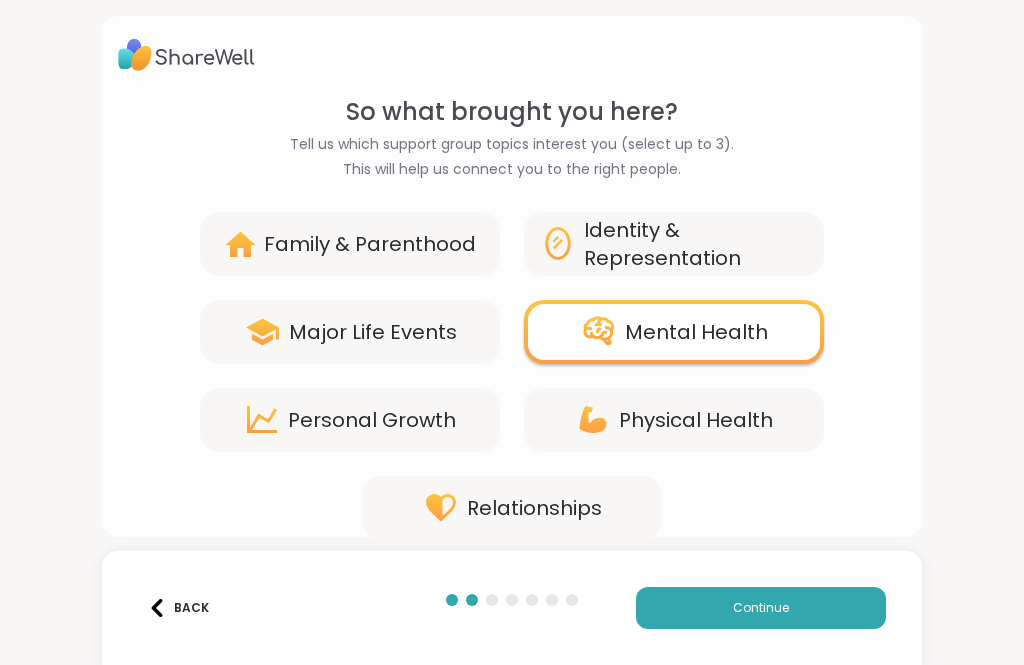 click on "Continue" at bounding box center (761, 608) 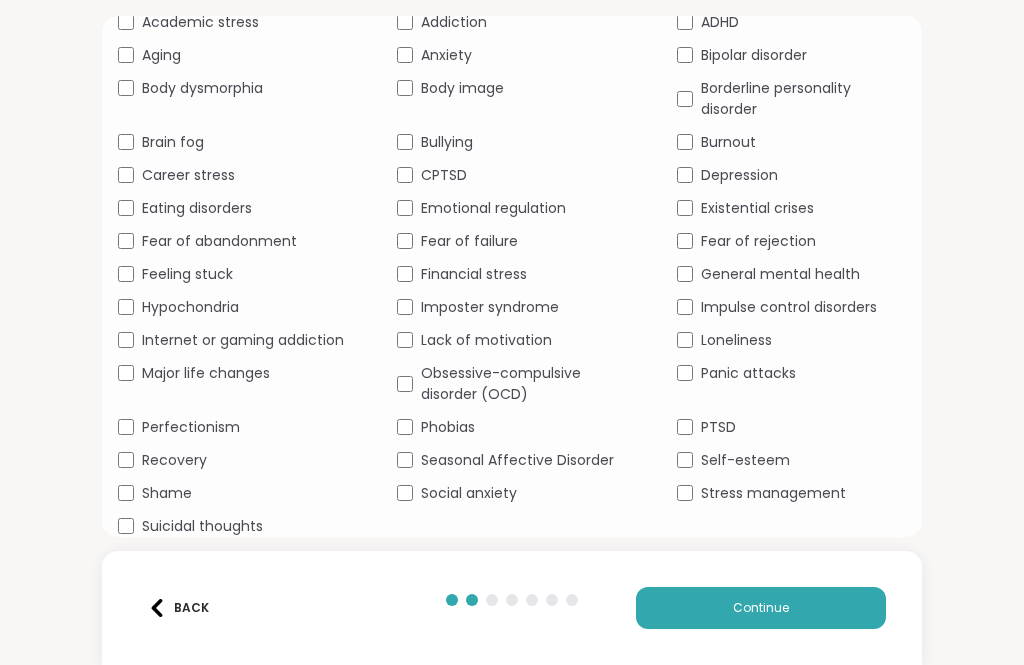 scroll, scrollTop: 200, scrollLeft: 0, axis: vertical 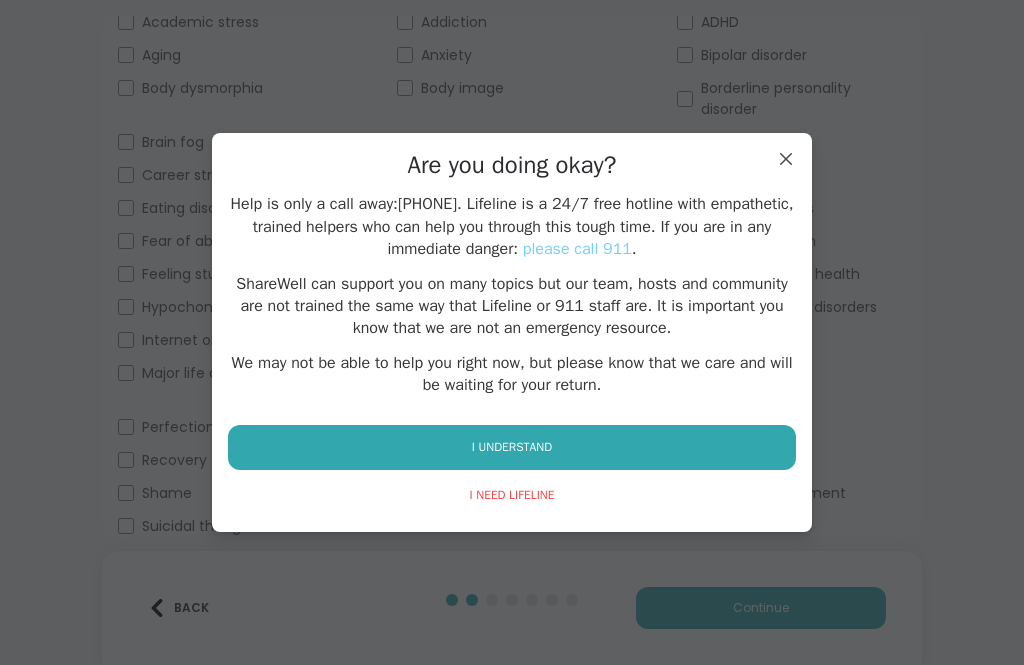 click on "I UNDERSTAND" at bounding box center (512, 447) 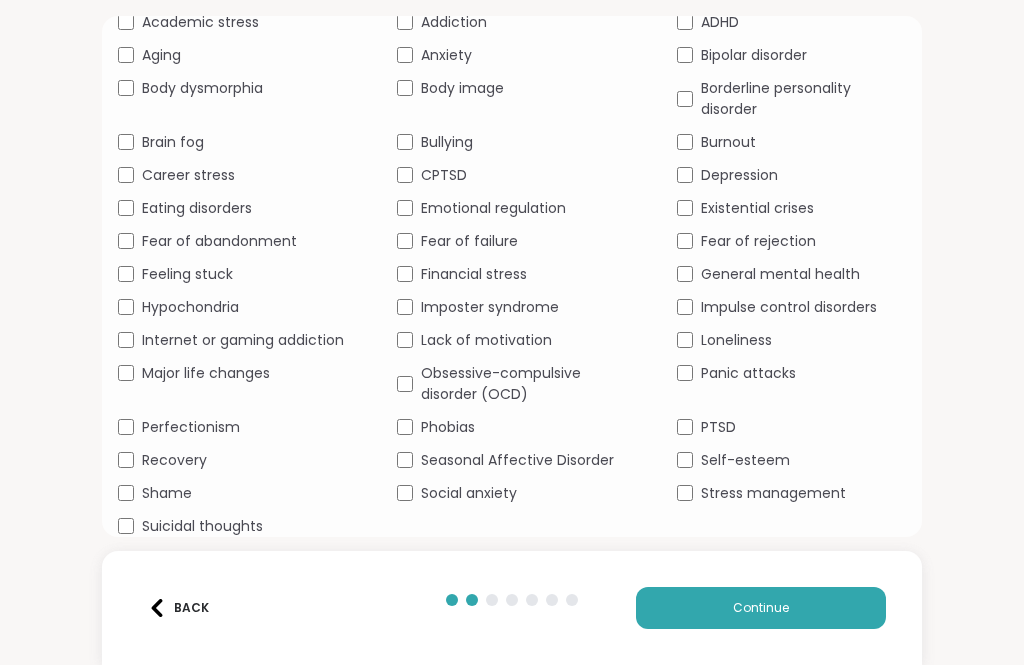scroll, scrollTop: 200, scrollLeft: 0, axis: vertical 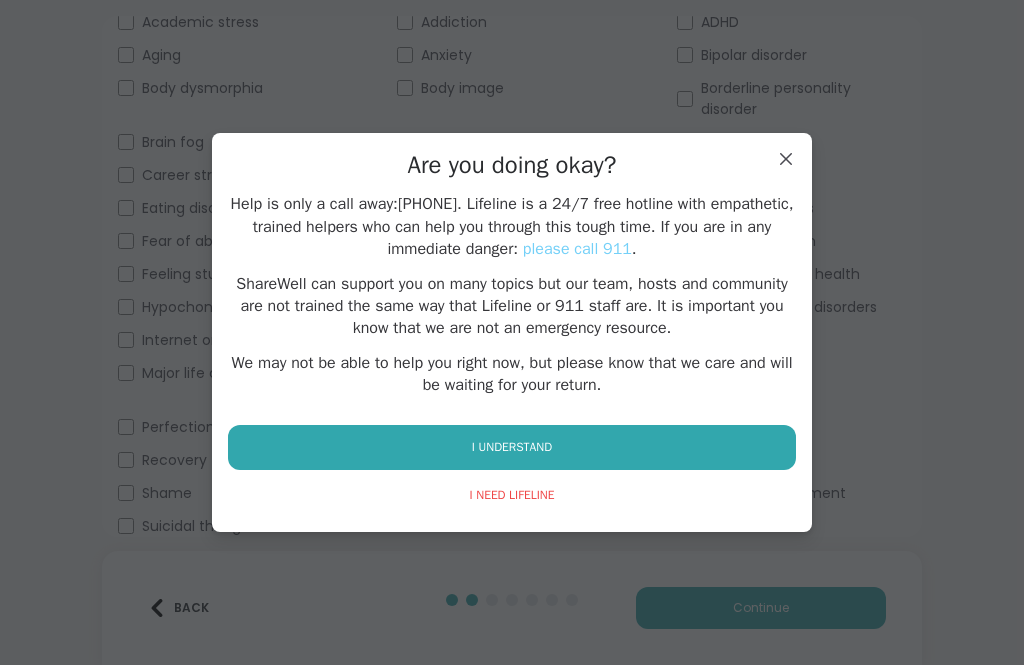 click on "I UNDERSTAND" at bounding box center (512, 447) 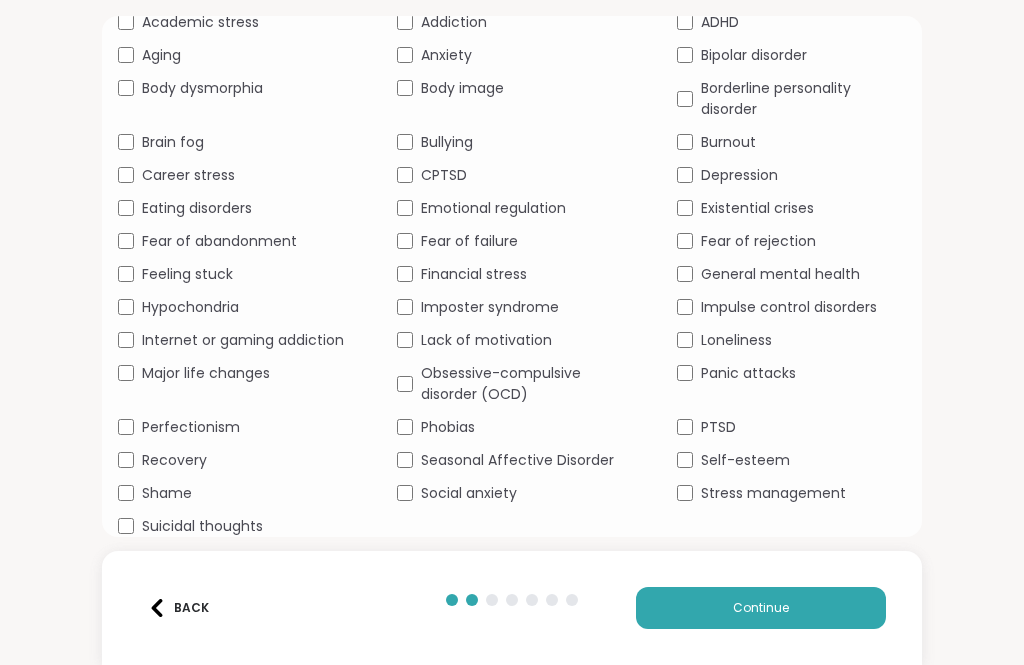 click on "Academic stress Addiction ADHD Aging Anxiety Bipolar disorder Body dysmorphia Body image Borderline personality disorder Brain fog Bullying Burnout Career stress CPTSD Depression Eating disorders Emotional regulation Existential crises Fear of abandonment Fear of failure Fear of rejection Feeling stuck Financial stress General mental health Hypochondria Imposter syndrome Impulse control disorders Internet or gaming addiction Lack of motivation Loneliness Major life changes Obsessive-compulsive disorder (OCD) Panic attacks Perfectionism Phobias PTSD Recovery Seasonal Affective Disorder Self-esteem Shame Social anxiety Stress management Suicidal thoughts" at bounding box center (511, 274) 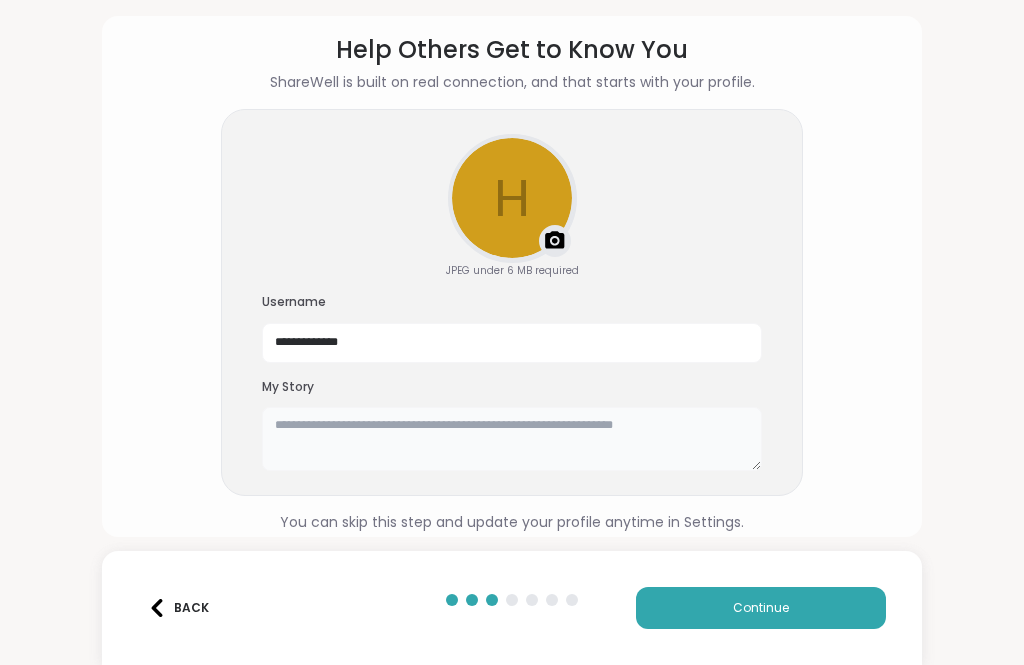 click at bounding box center [512, 439] 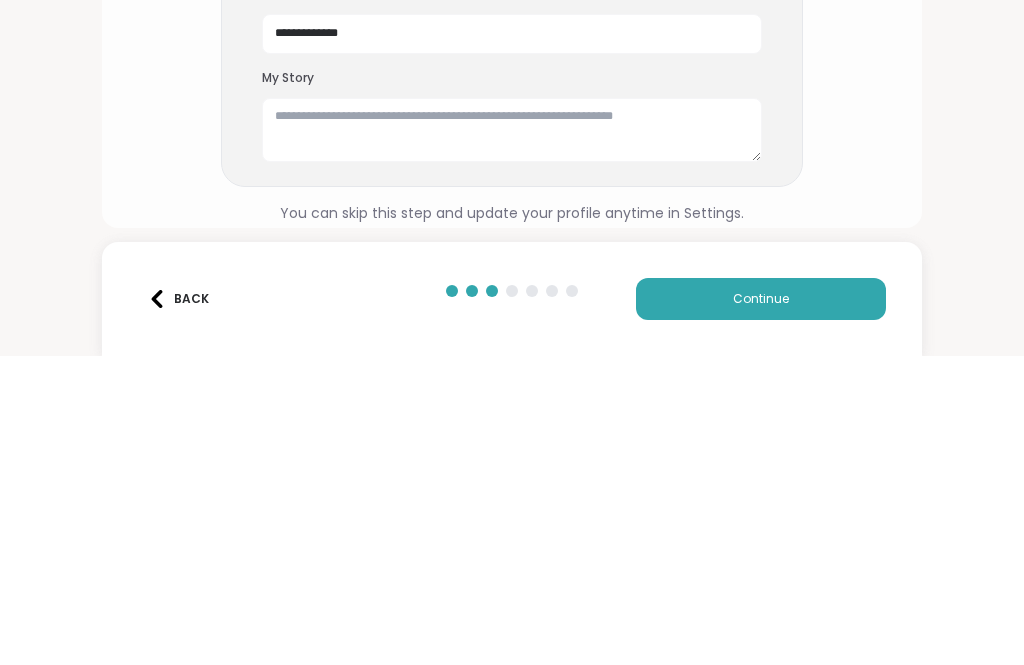 click on "Help Others Get to Know You ShareWell is built on real connection, and that starts with your profile. h Upload a profile photo JPEG under 6 MB required Username [USERNAME] My Story You can skip this step and update your profile anytime in Settings." at bounding box center [511, 276] 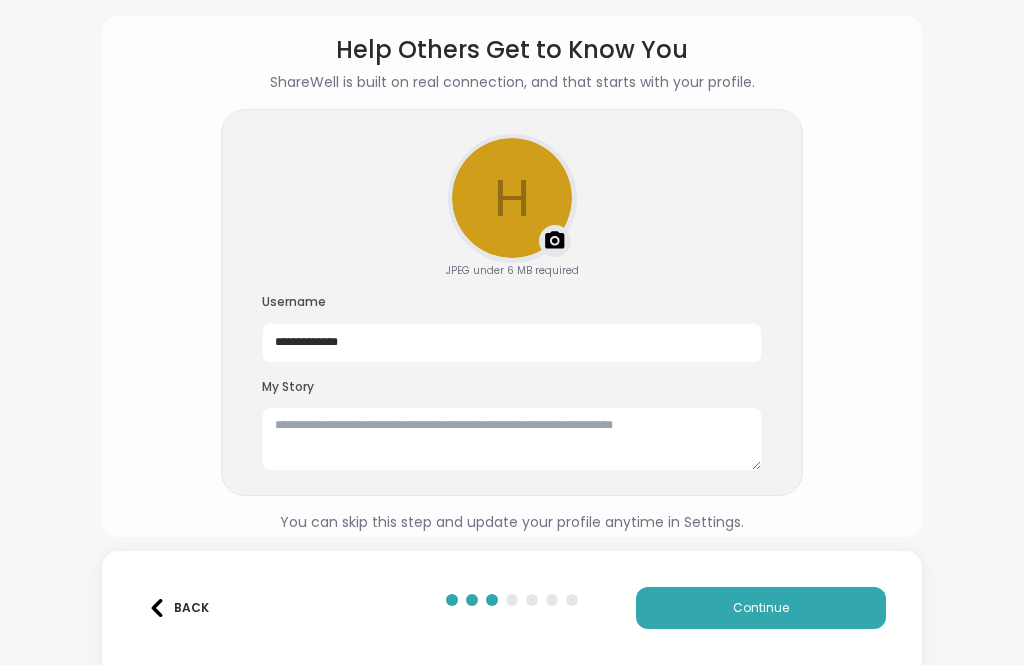 click on "Continue" at bounding box center (761, 608) 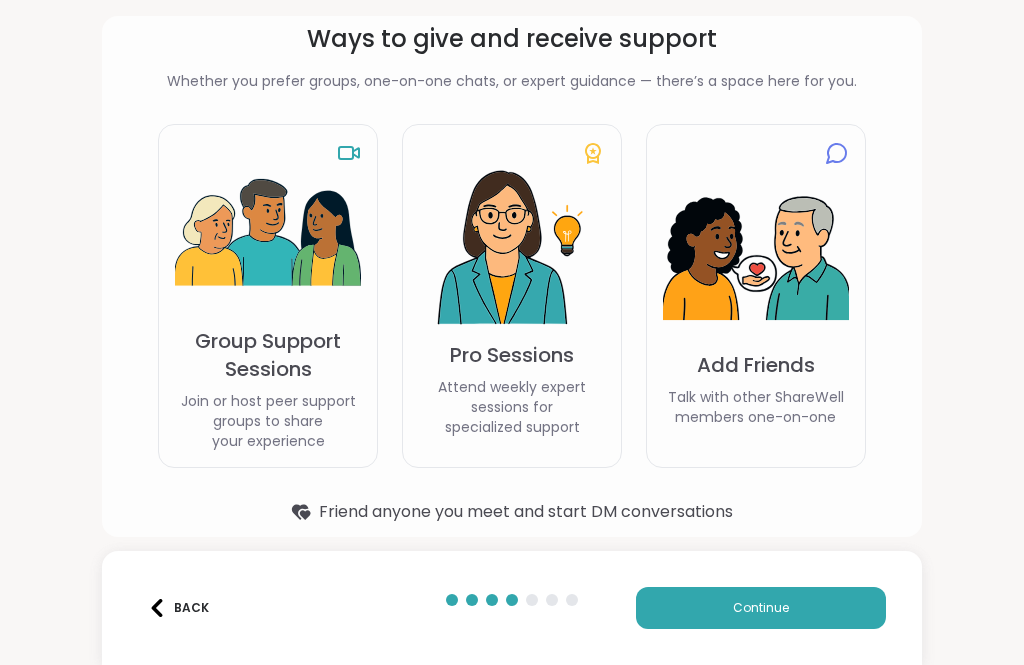 scroll, scrollTop: 82, scrollLeft: 0, axis: vertical 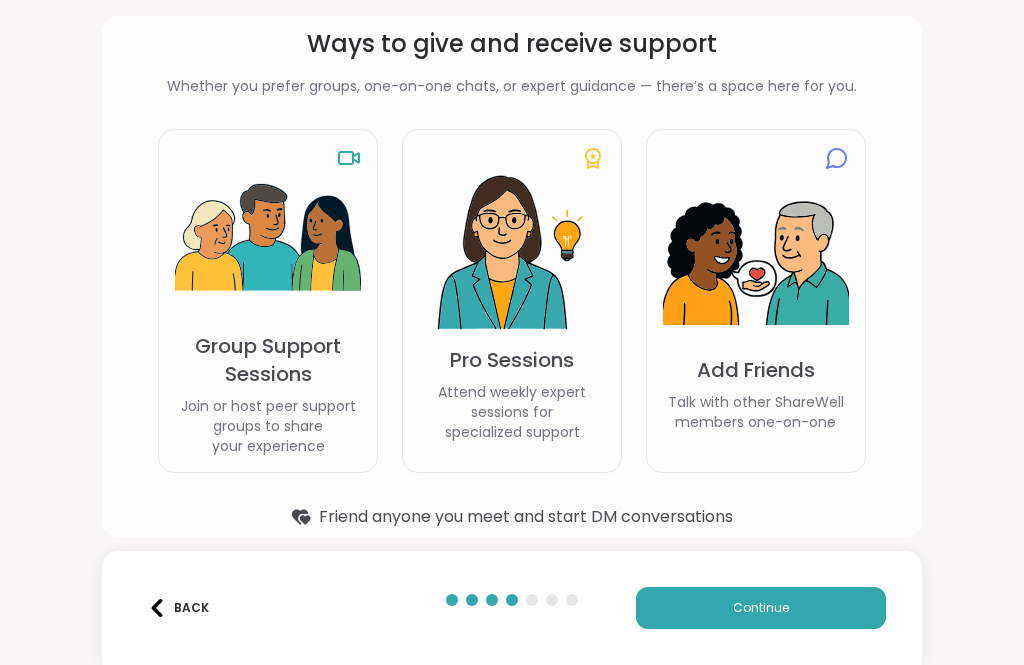 click at bounding box center [756, 263] 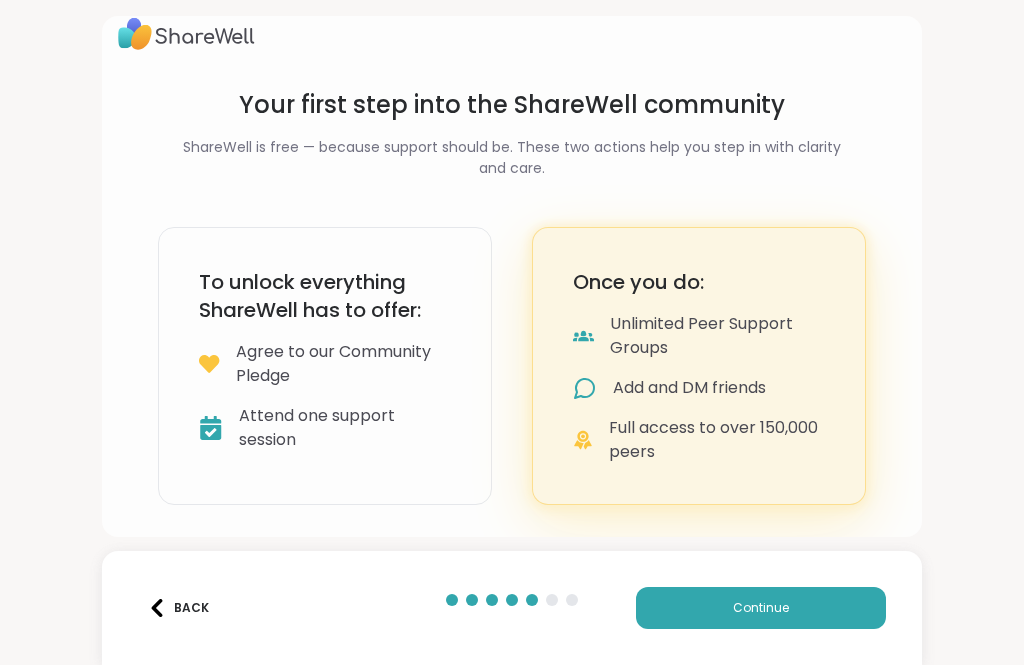 scroll, scrollTop: 21, scrollLeft: 0, axis: vertical 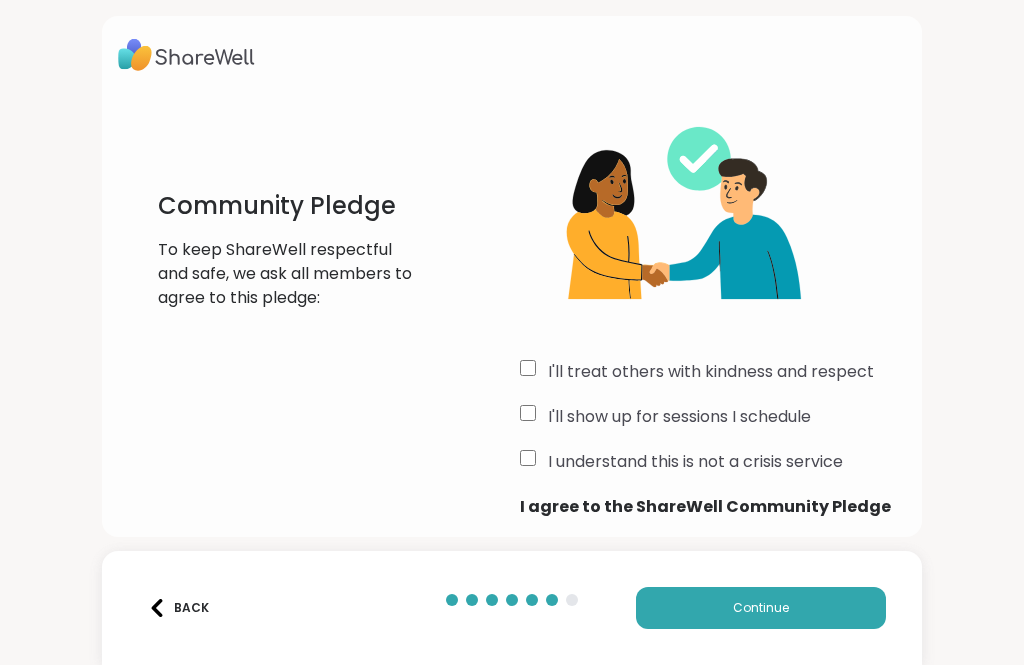 click on "Continue" at bounding box center [761, 608] 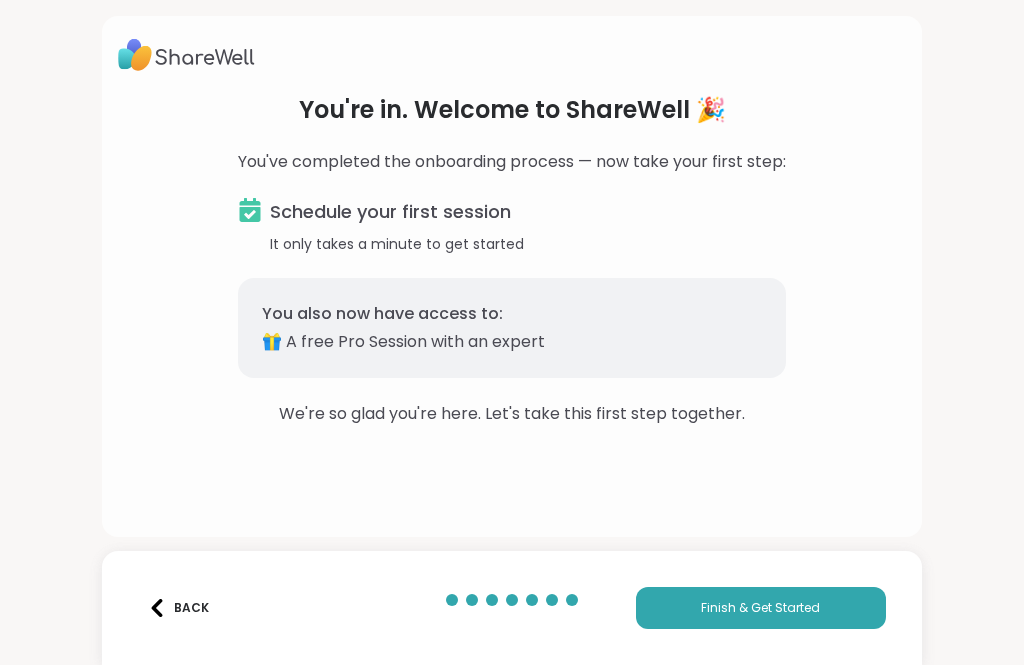click on "Finish & Get Started" at bounding box center [761, 608] 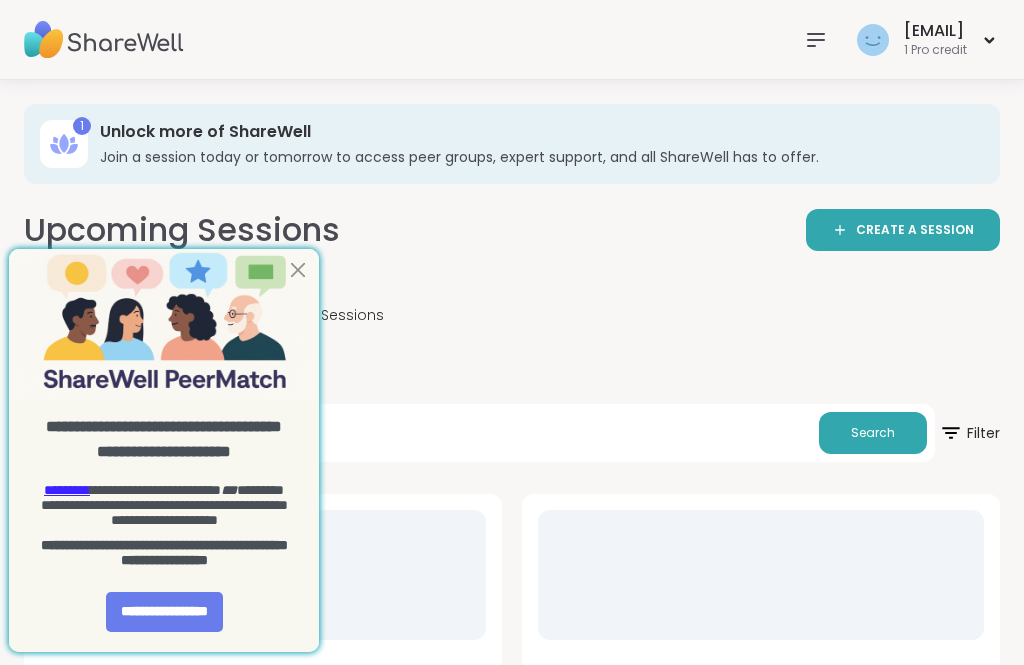 scroll, scrollTop: 0, scrollLeft: 0, axis: both 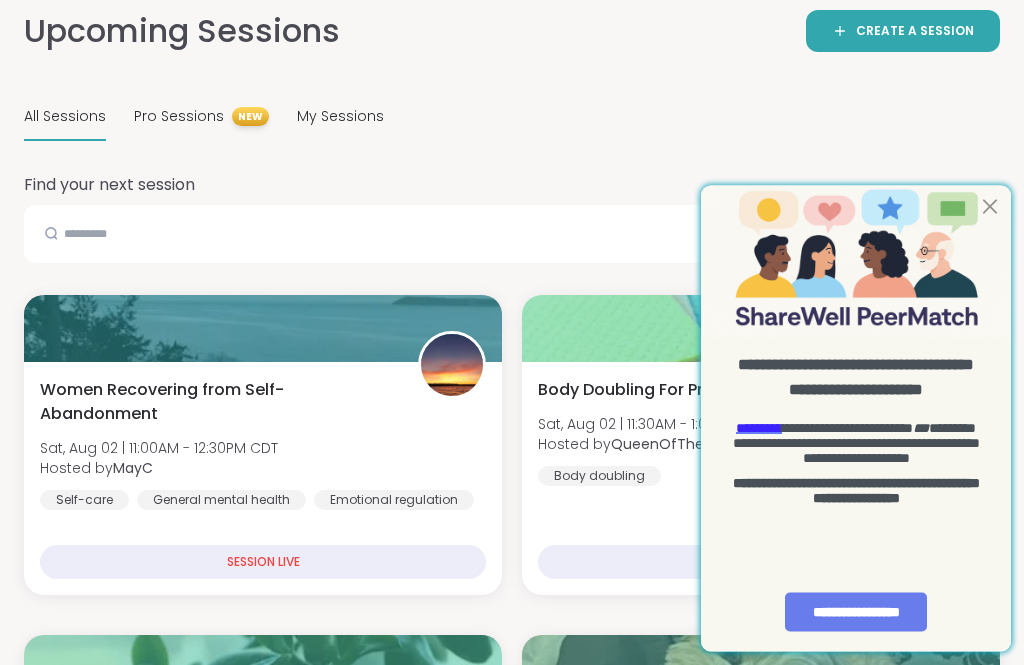click at bounding box center [990, 206] 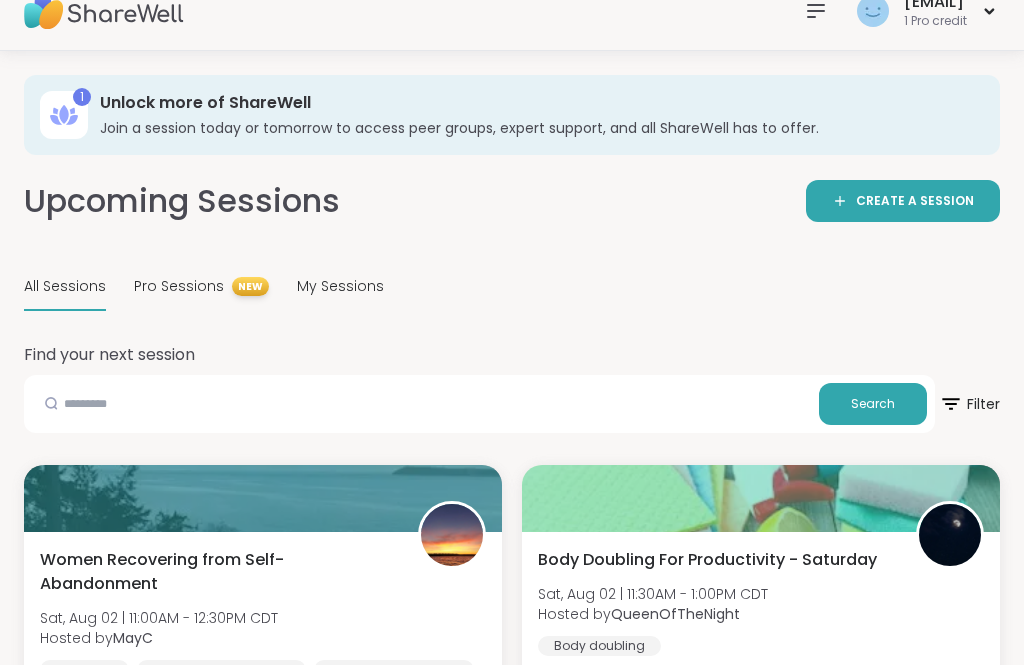 scroll, scrollTop: 0, scrollLeft: 0, axis: both 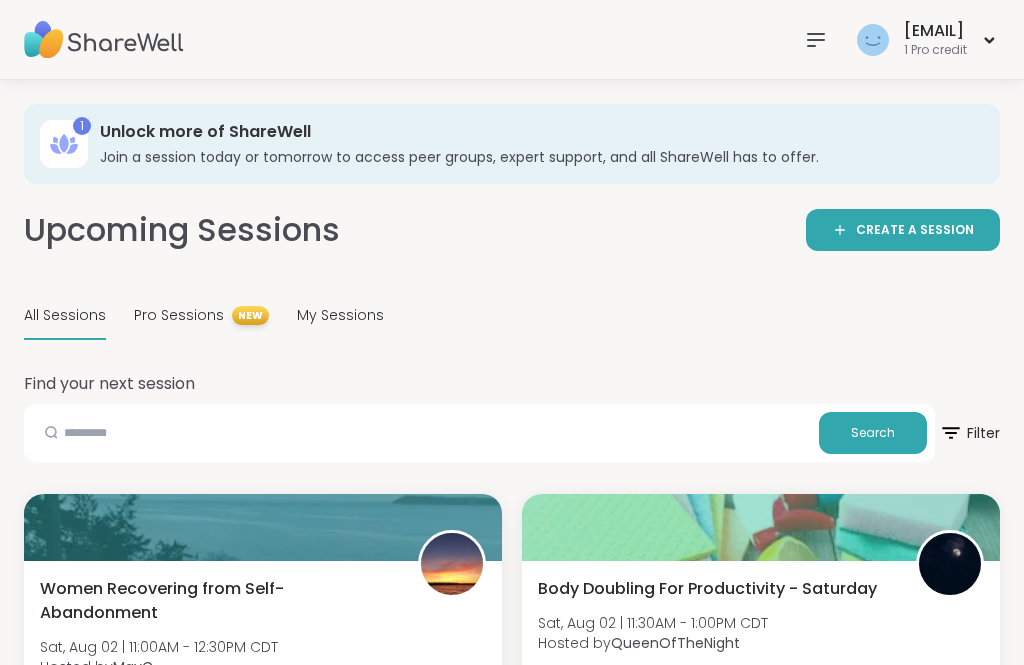 click on "Pro Sessions" at bounding box center [179, 315] 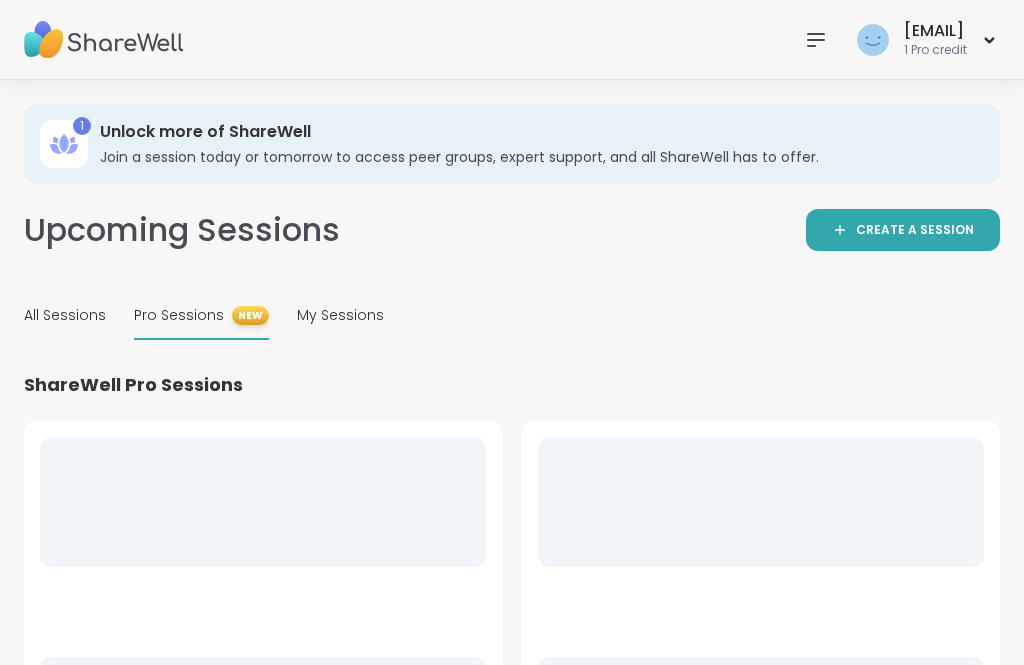 click on "All Sessions" at bounding box center (65, 315) 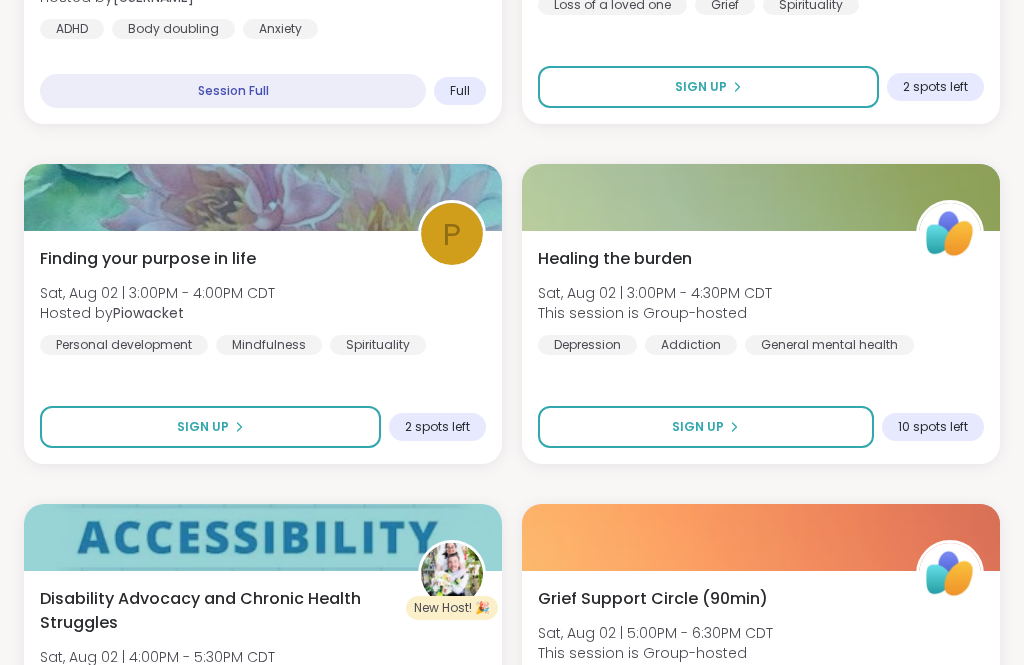 scroll, scrollTop: 1074, scrollLeft: 0, axis: vertical 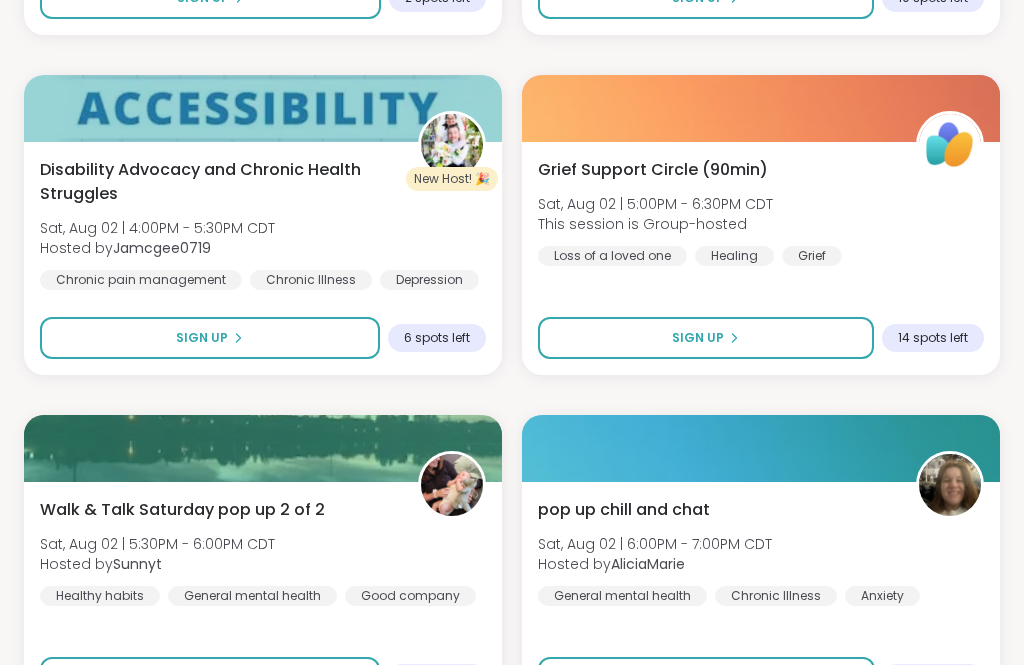 click on "Sign Up" at bounding box center [210, 339] 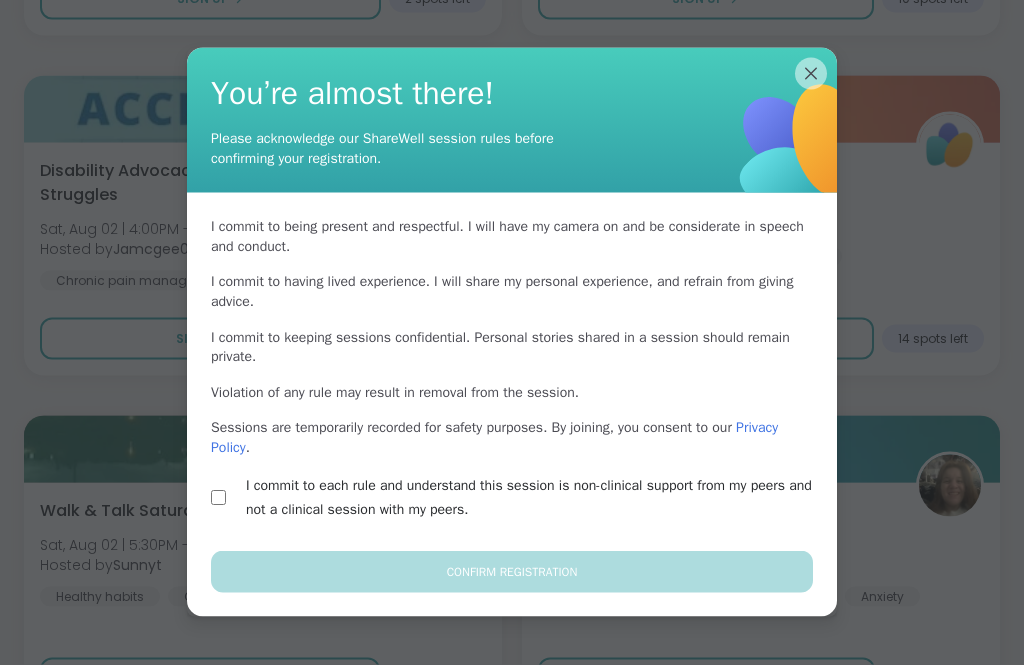 scroll, scrollTop: 1439, scrollLeft: 0, axis: vertical 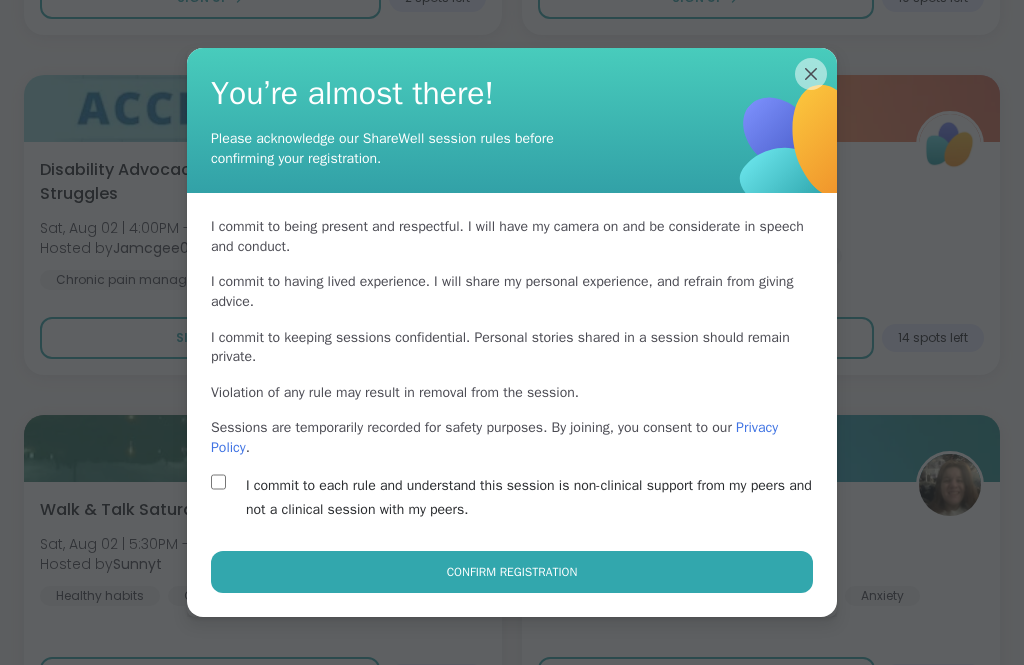 click on "Confirm Registration" at bounding box center (512, 572) 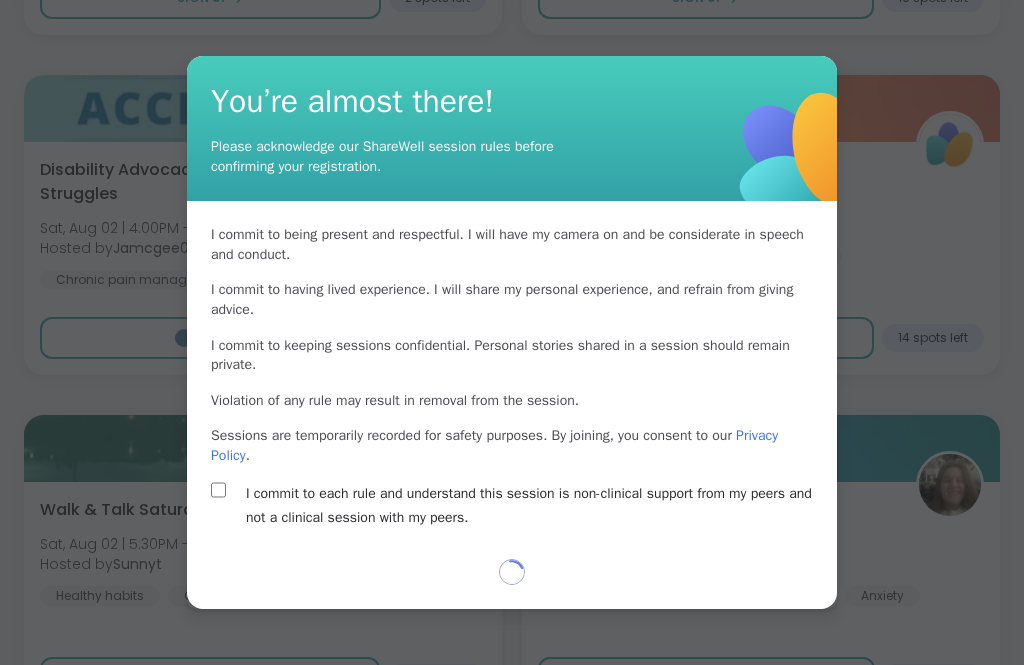 select on "**" 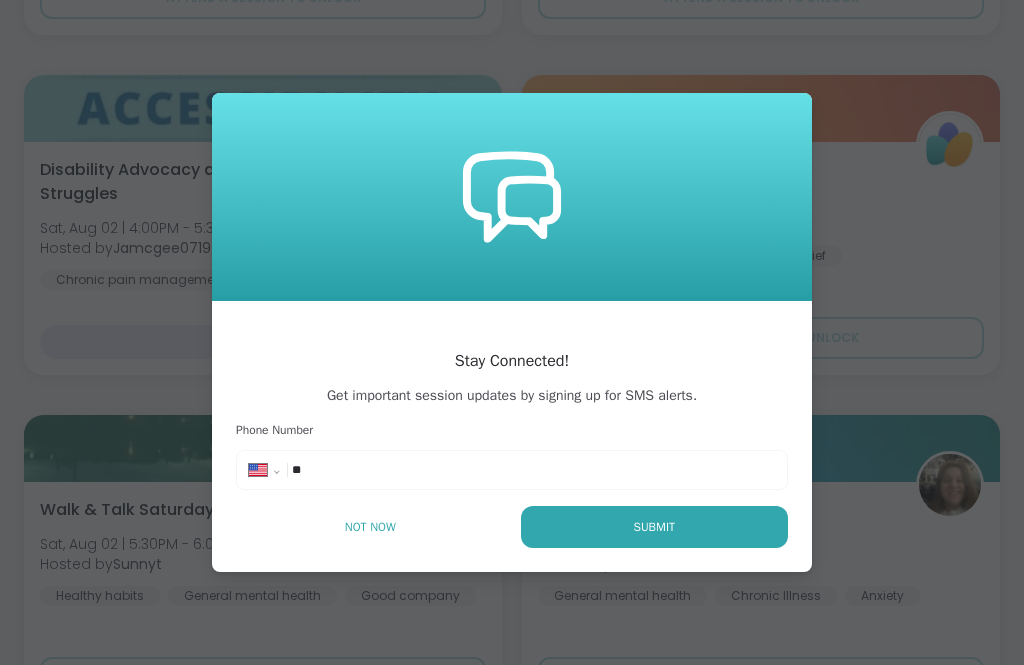 click on "Submit" at bounding box center [654, 527] 